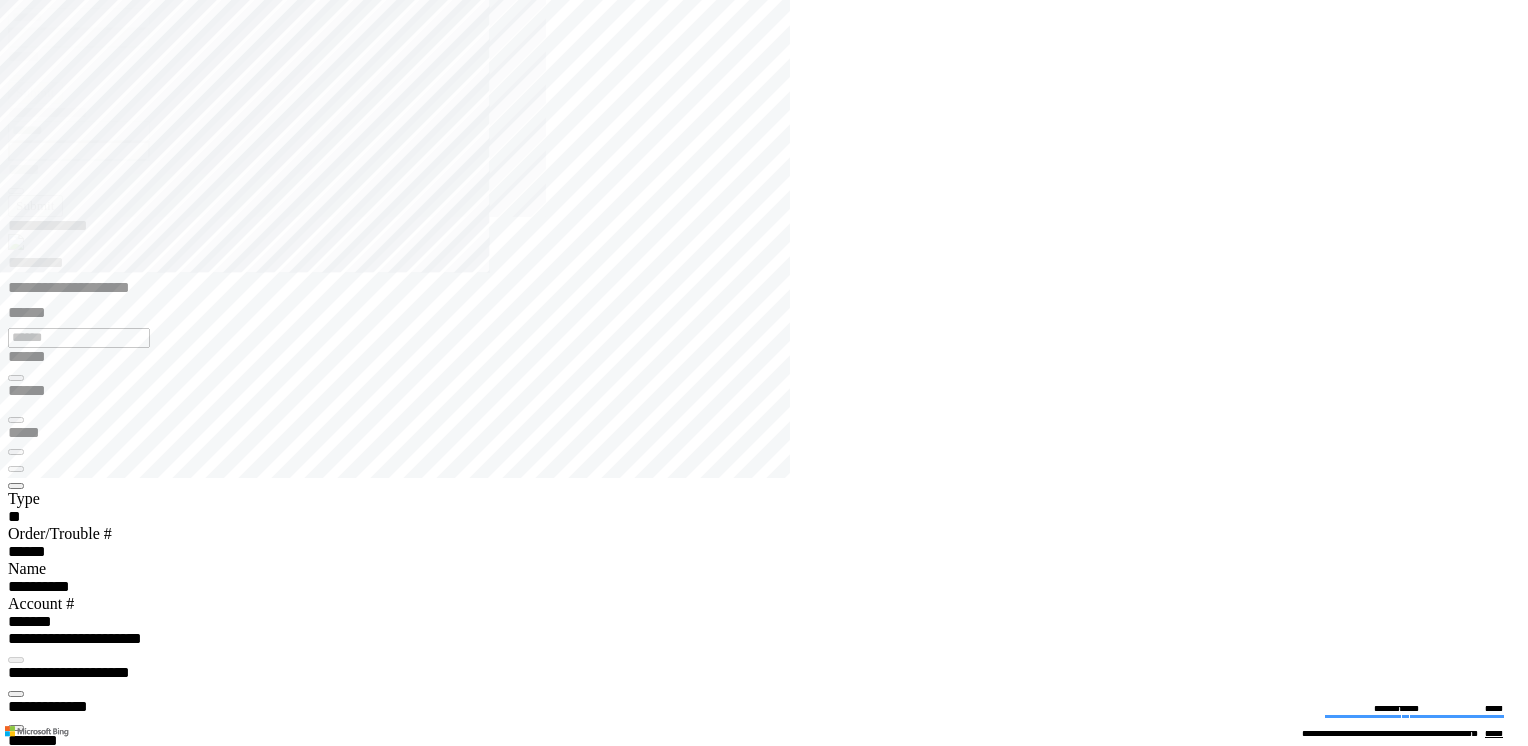 scroll, scrollTop: 0, scrollLeft: 0, axis: both 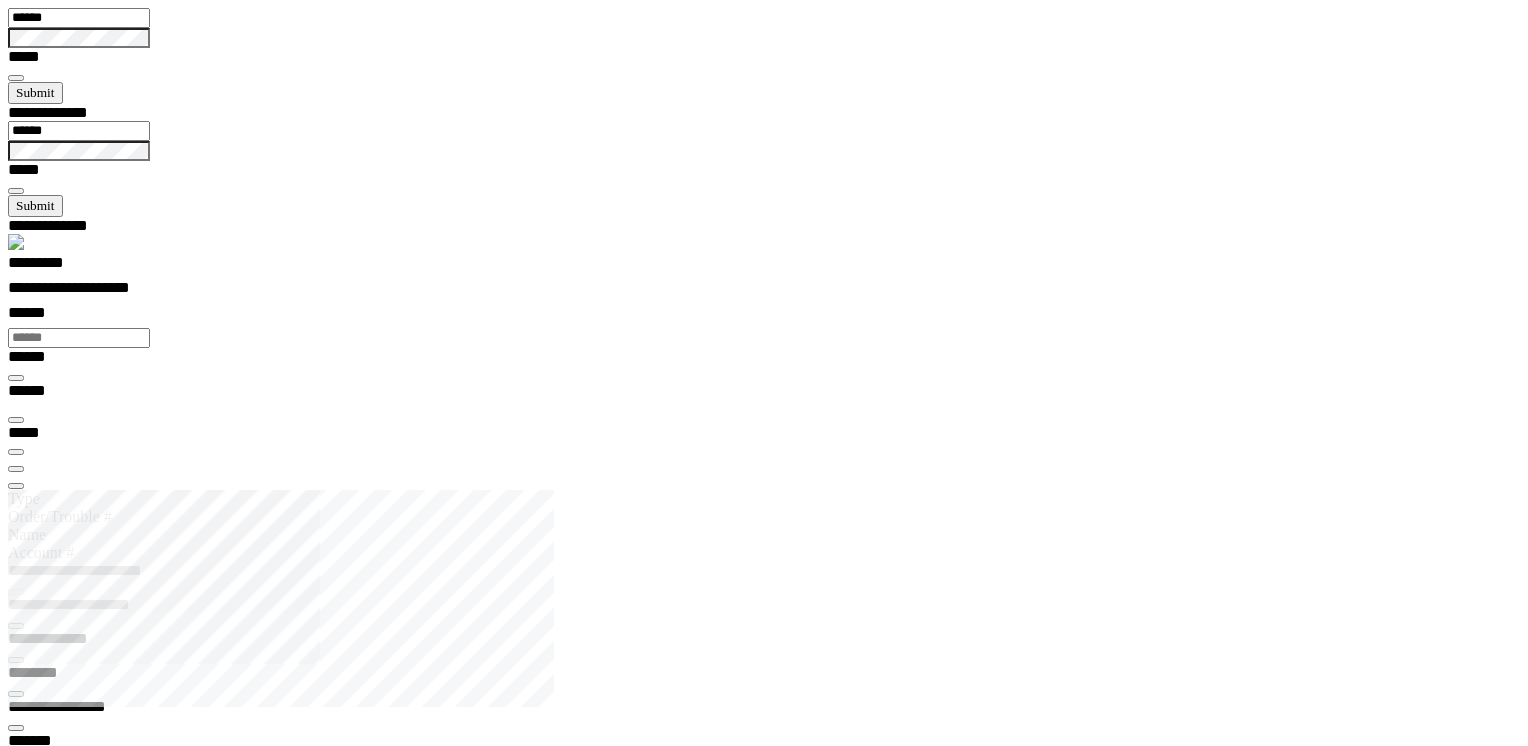type 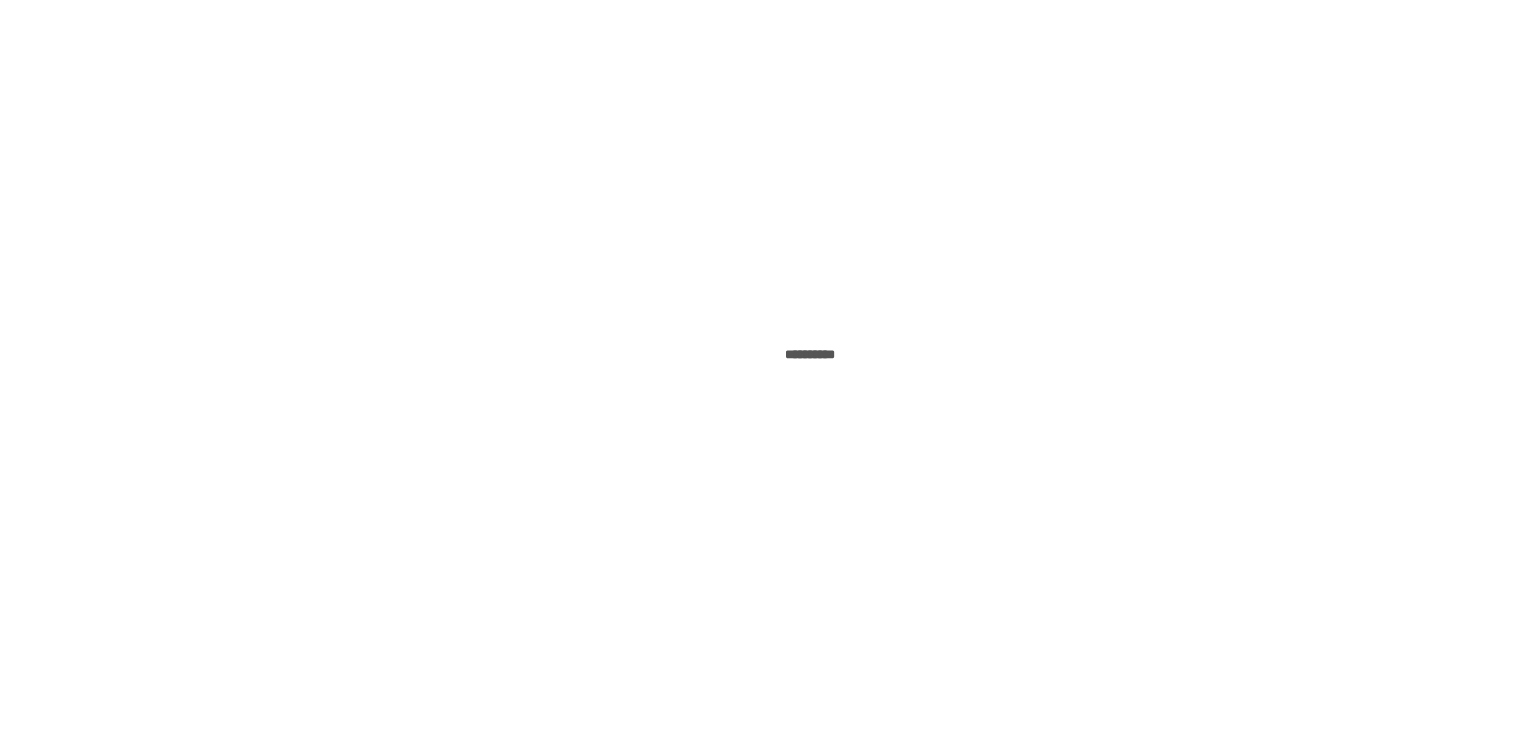 scroll, scrollTop: 0, scrollLeft: 0, axis: both 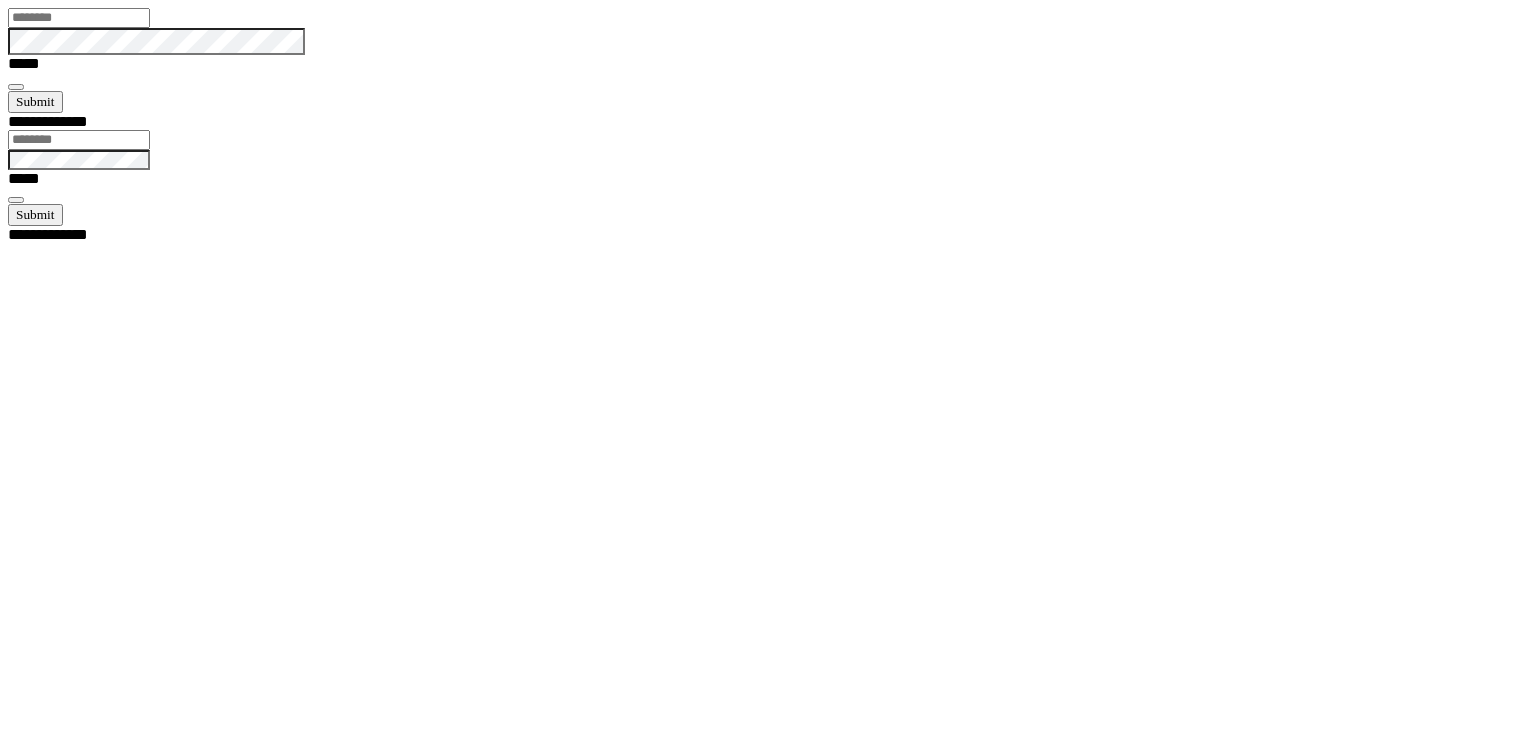type on "******" 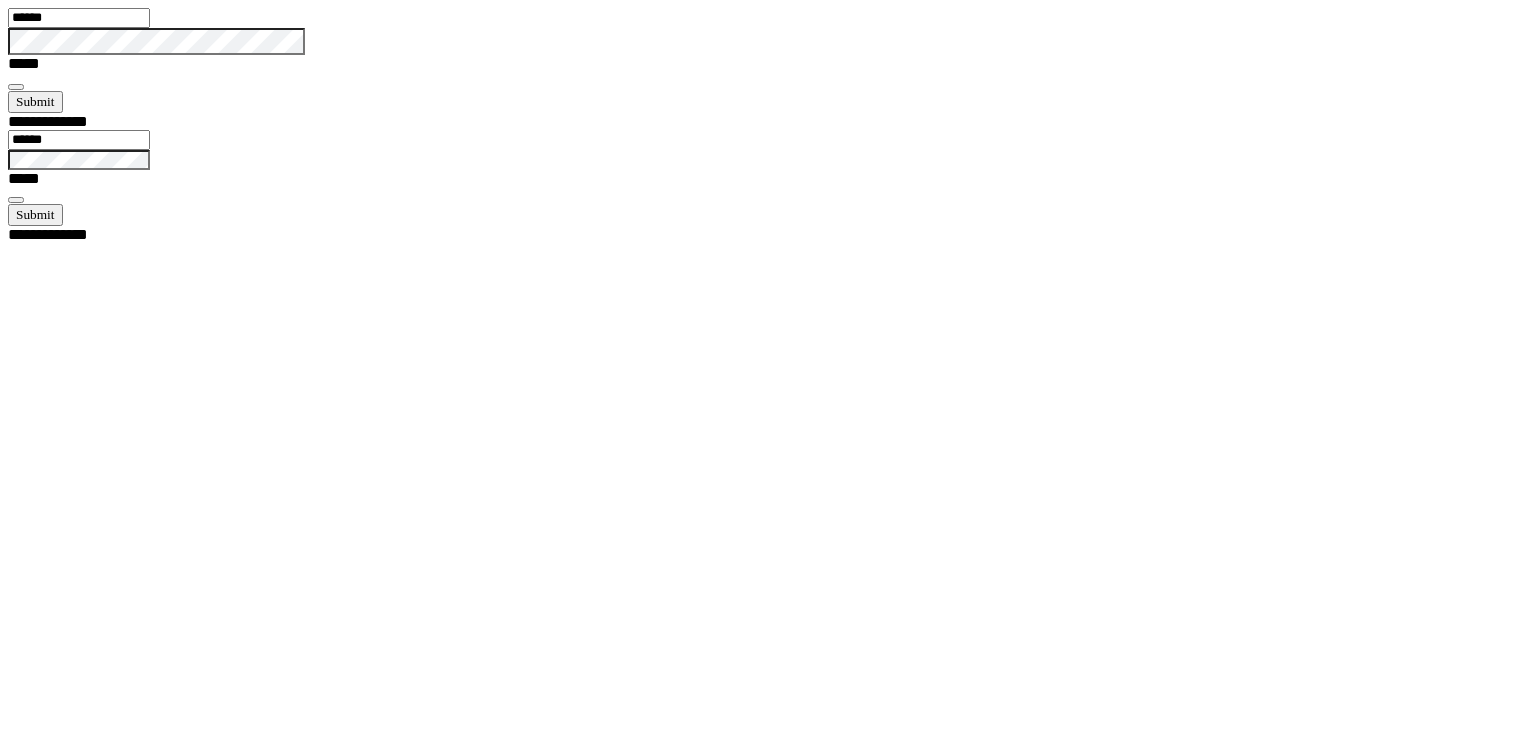click at bounding box center (16, 87) 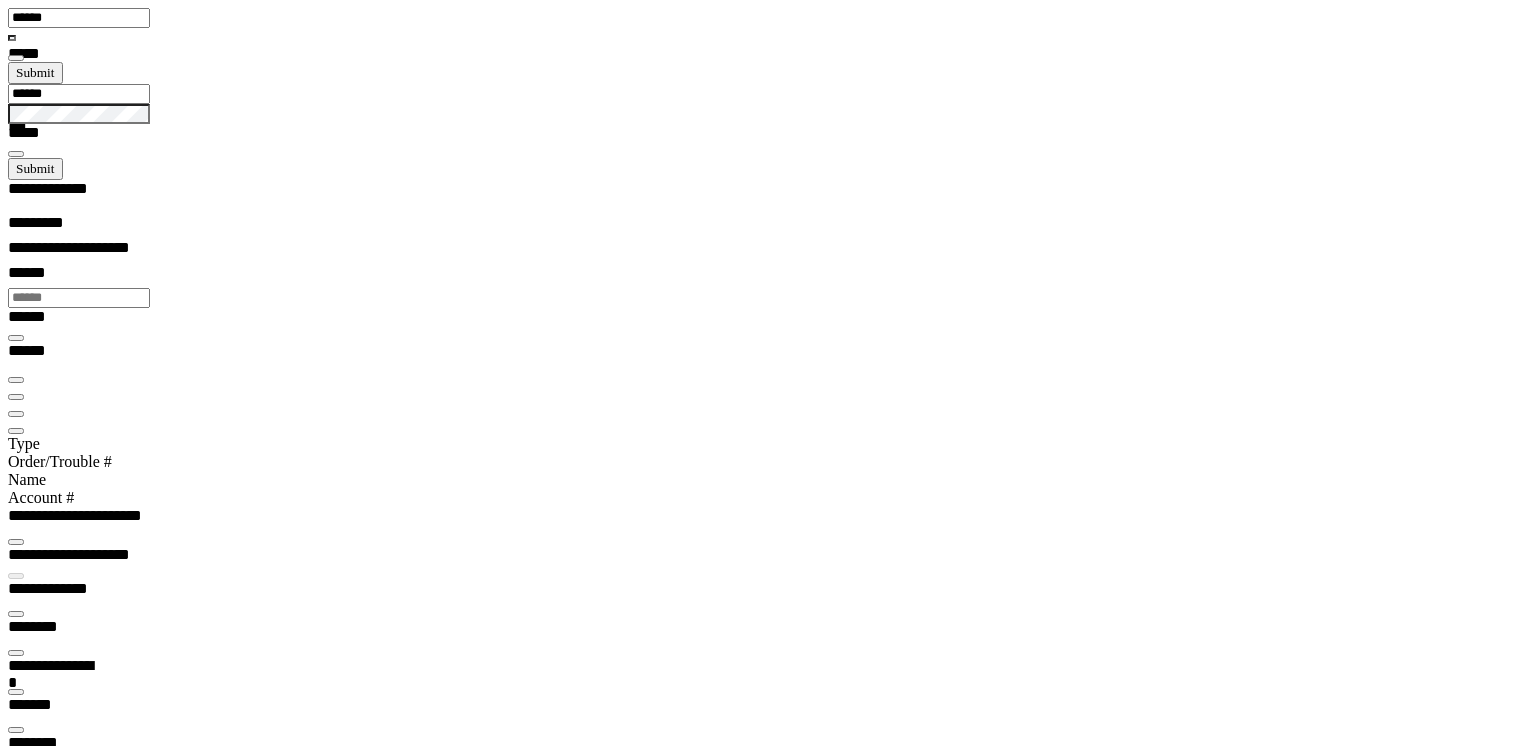 scroll, scrollTop: 99968, scrollLeft: 99859, axis: both 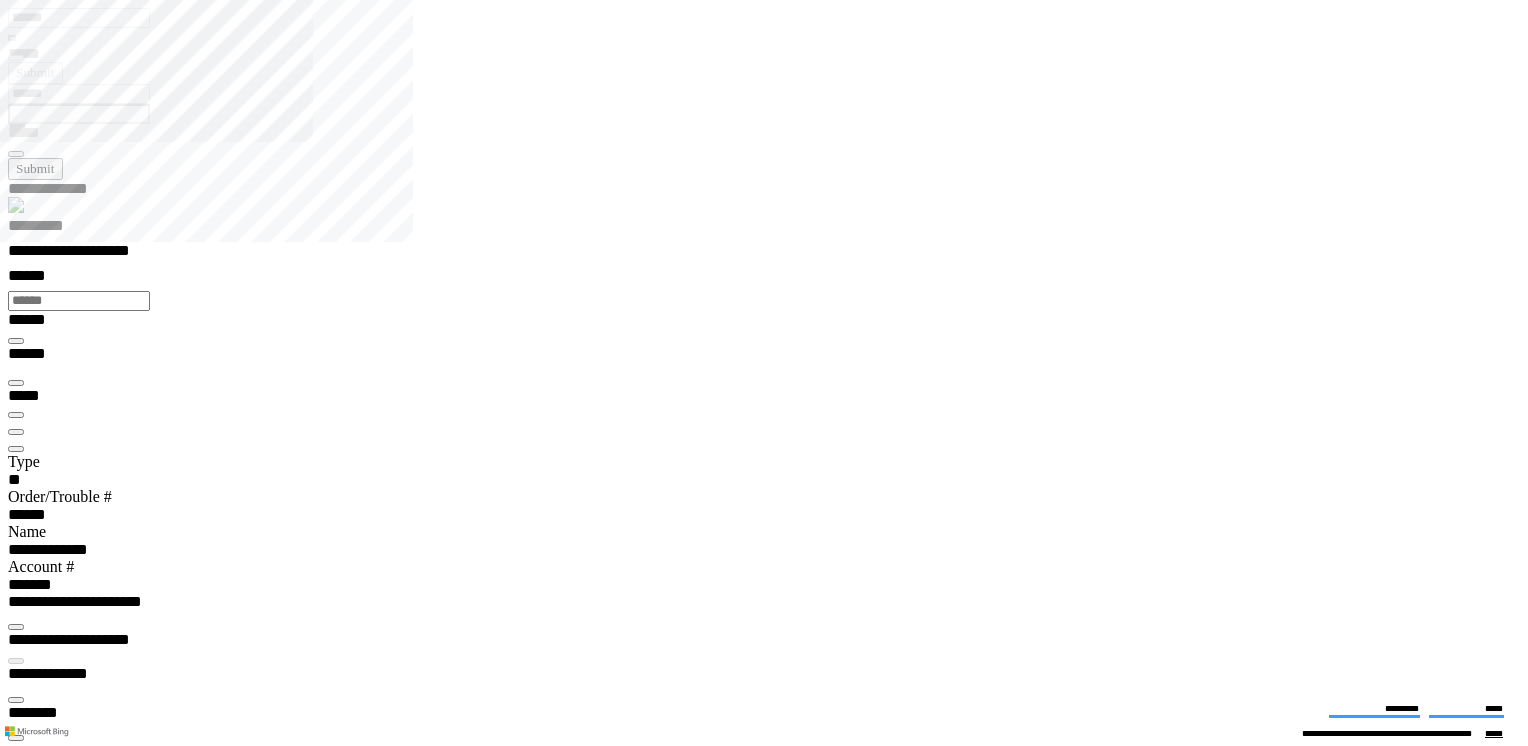 click at bounding box center [16, 3920] 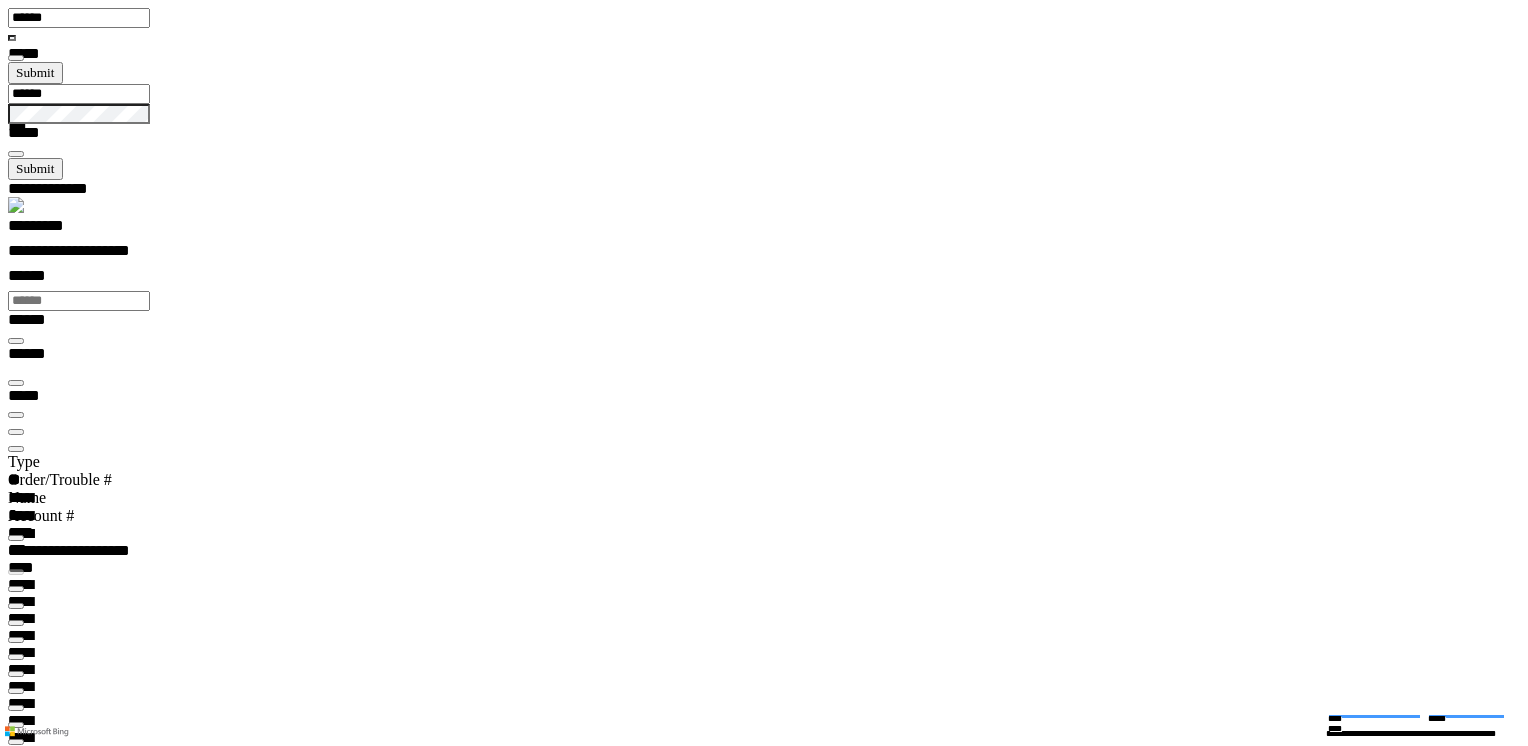 click at bounding box center [16, 449] 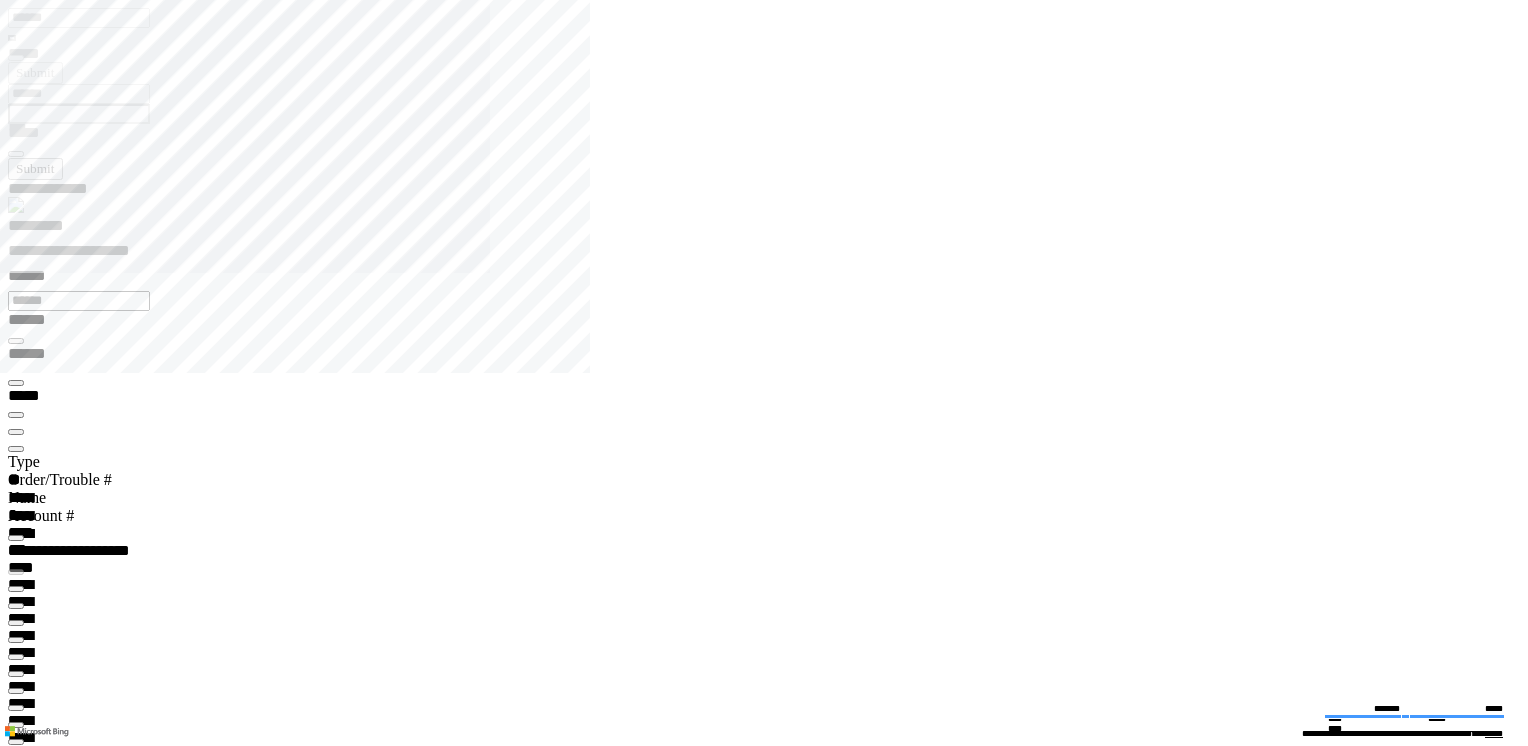 click on "**********" at bounding box center (67, 27833) 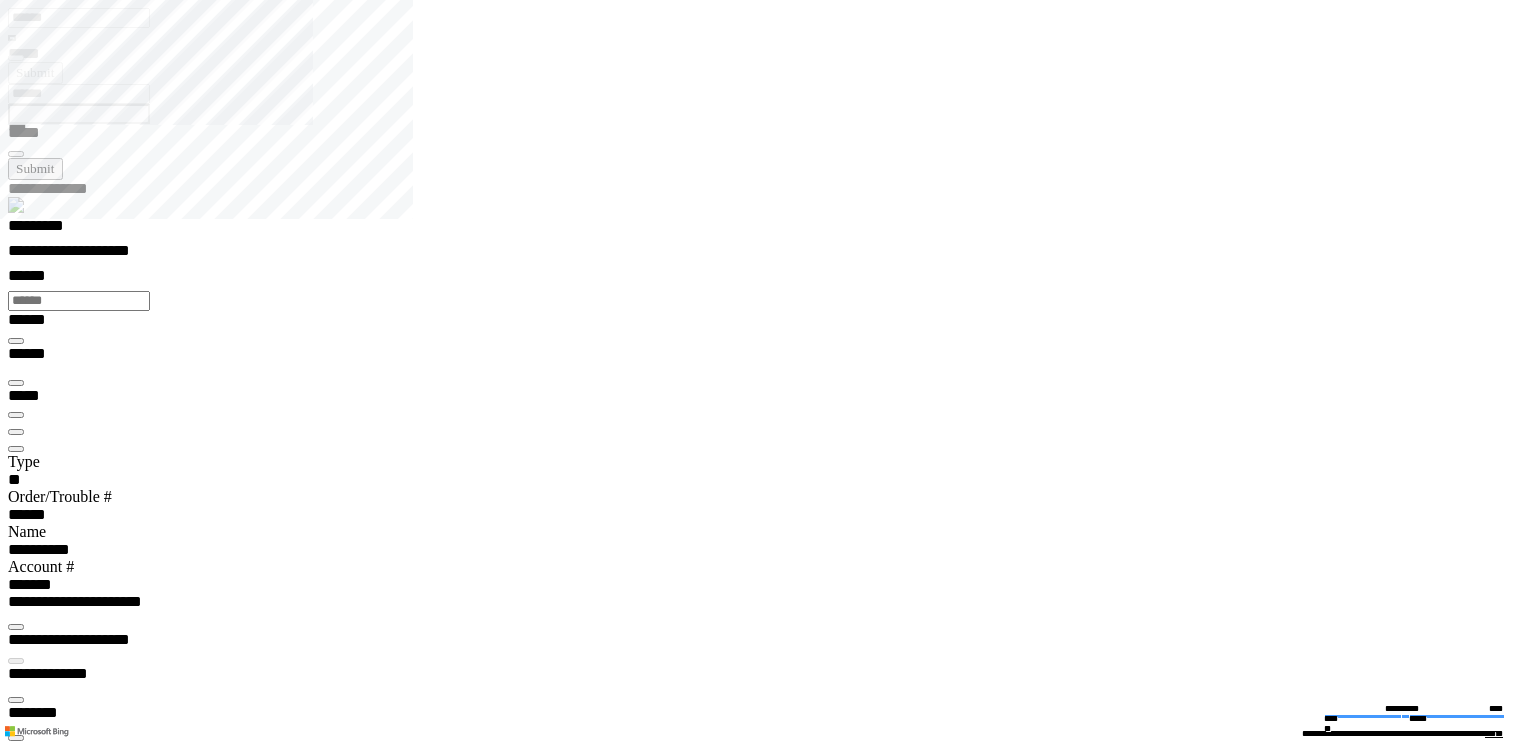 type on "*******" 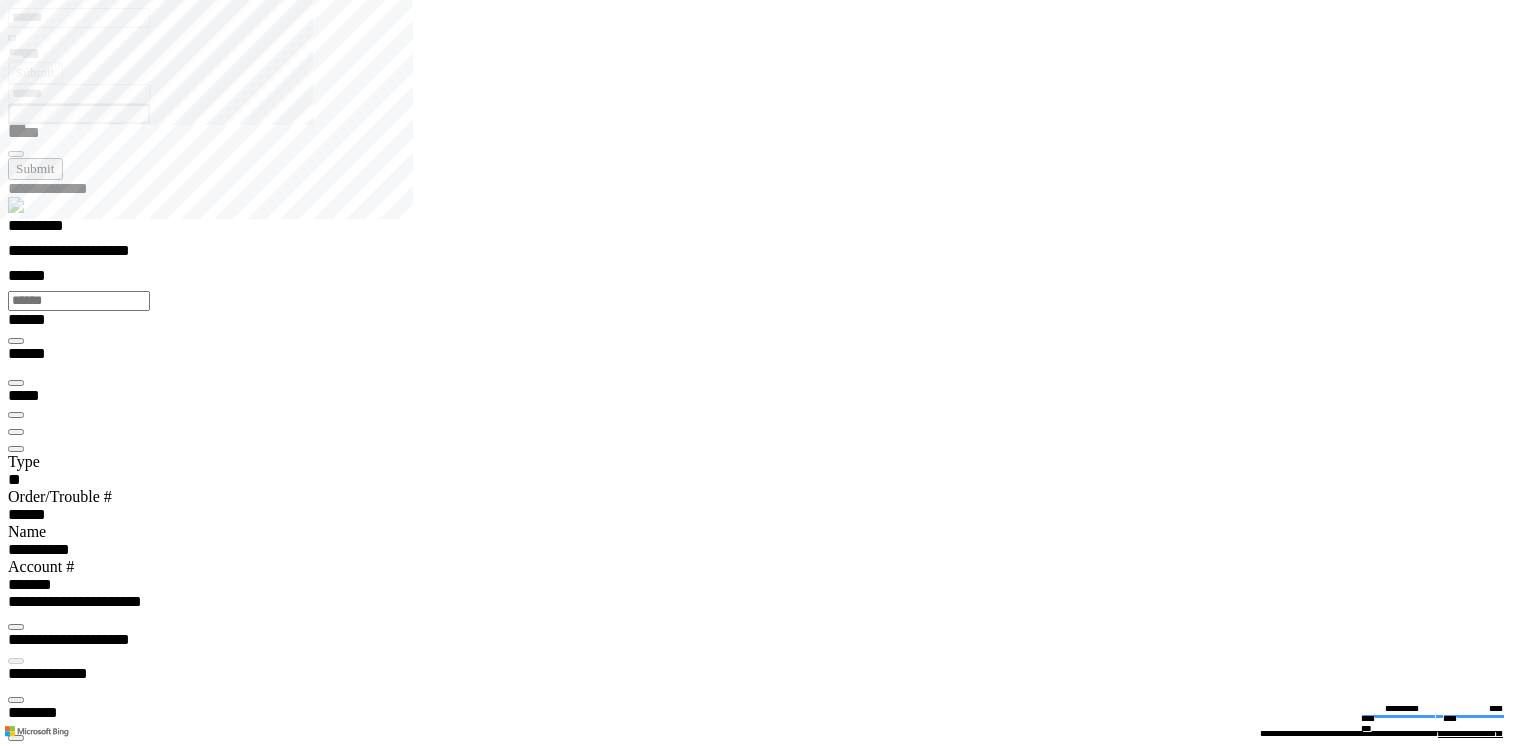 click at bounding box center (16, 2493) 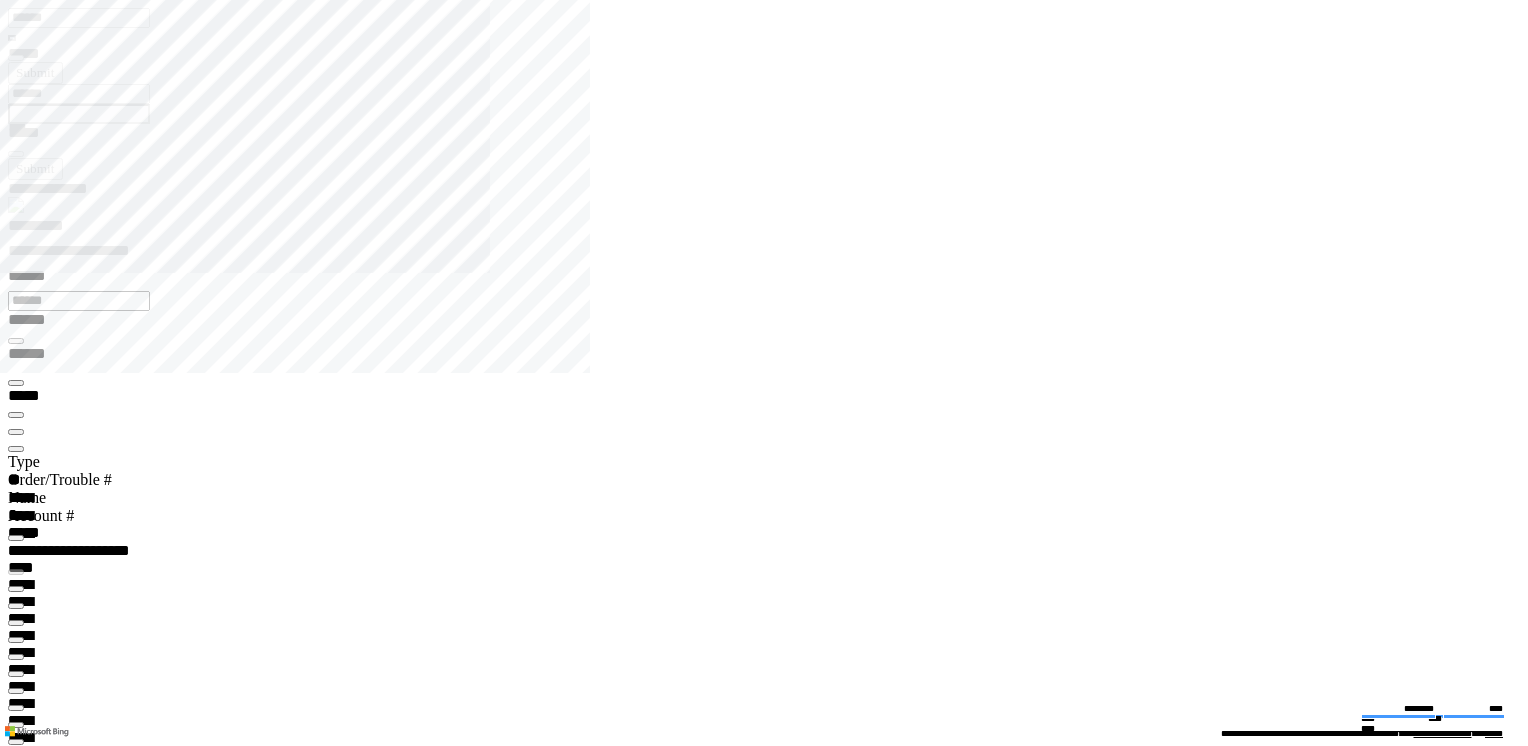 click at bounding box center (16, 27883) 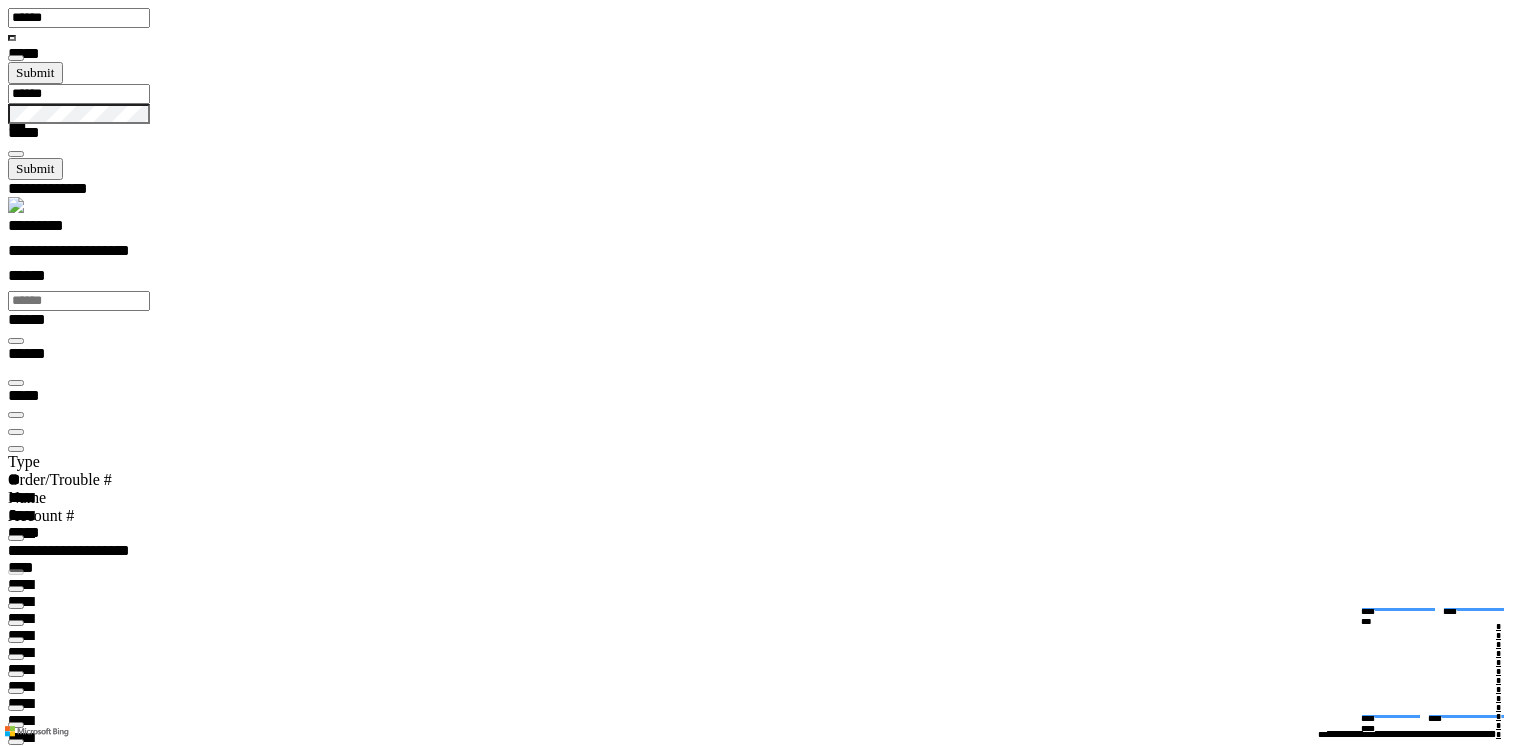 scroll, scrollTop: 99968, scrollLeft: 99900, axis: both 